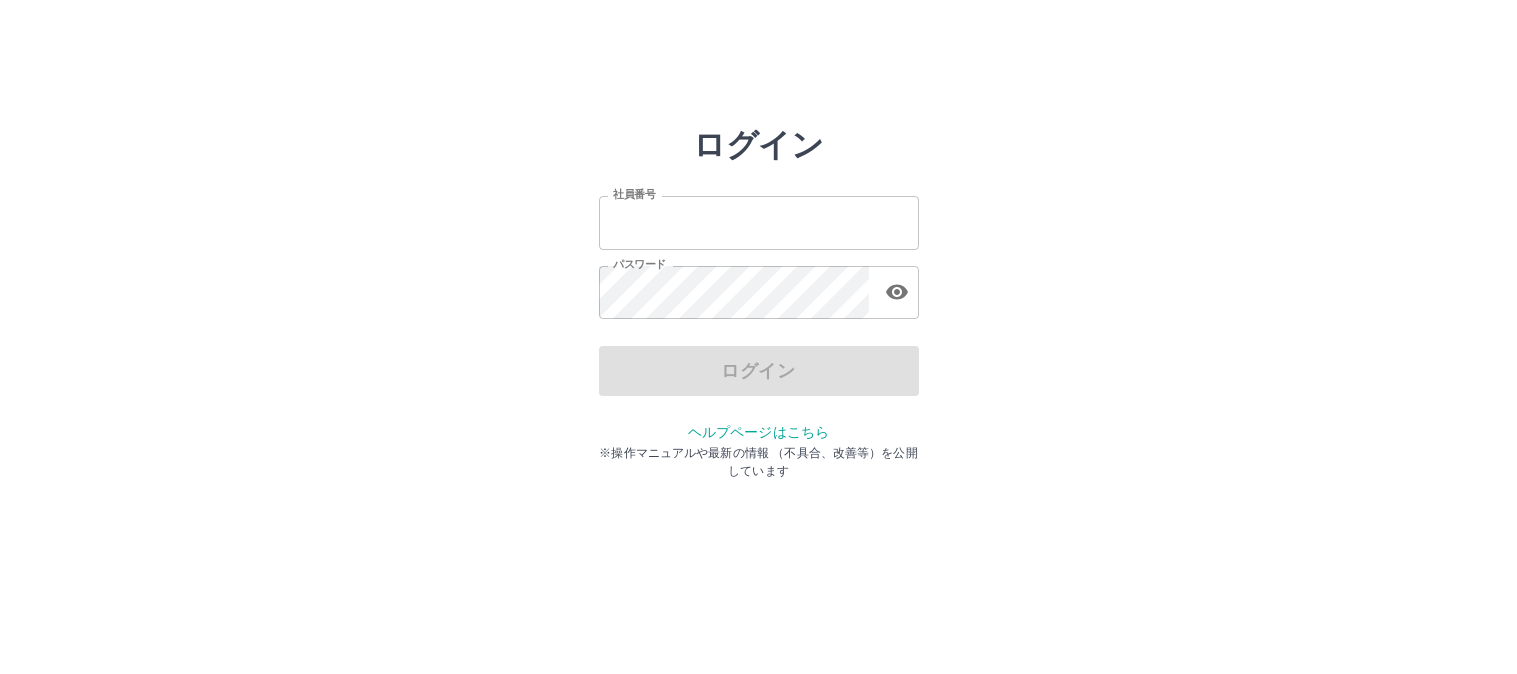 scroll, scrollTop: 0, scrollLeft: 0, axis: both 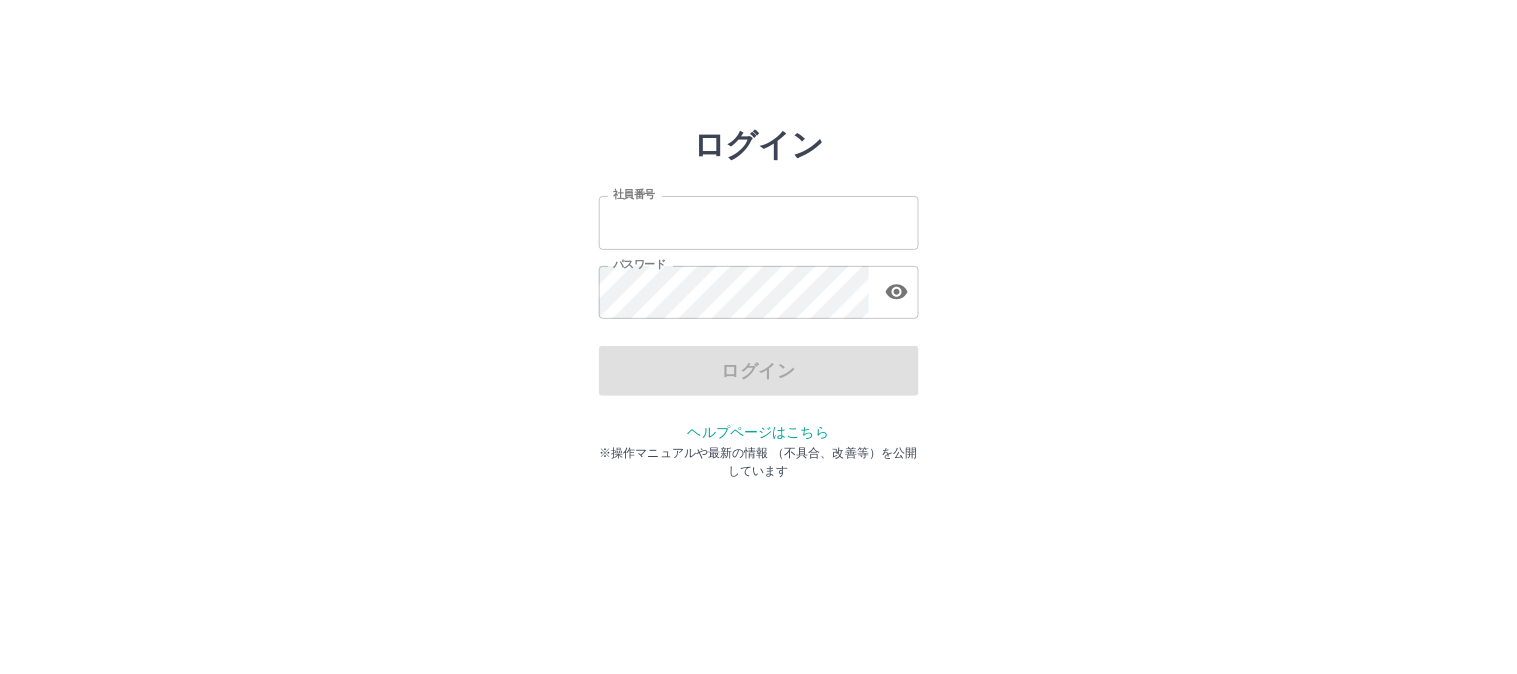 type on "*******" 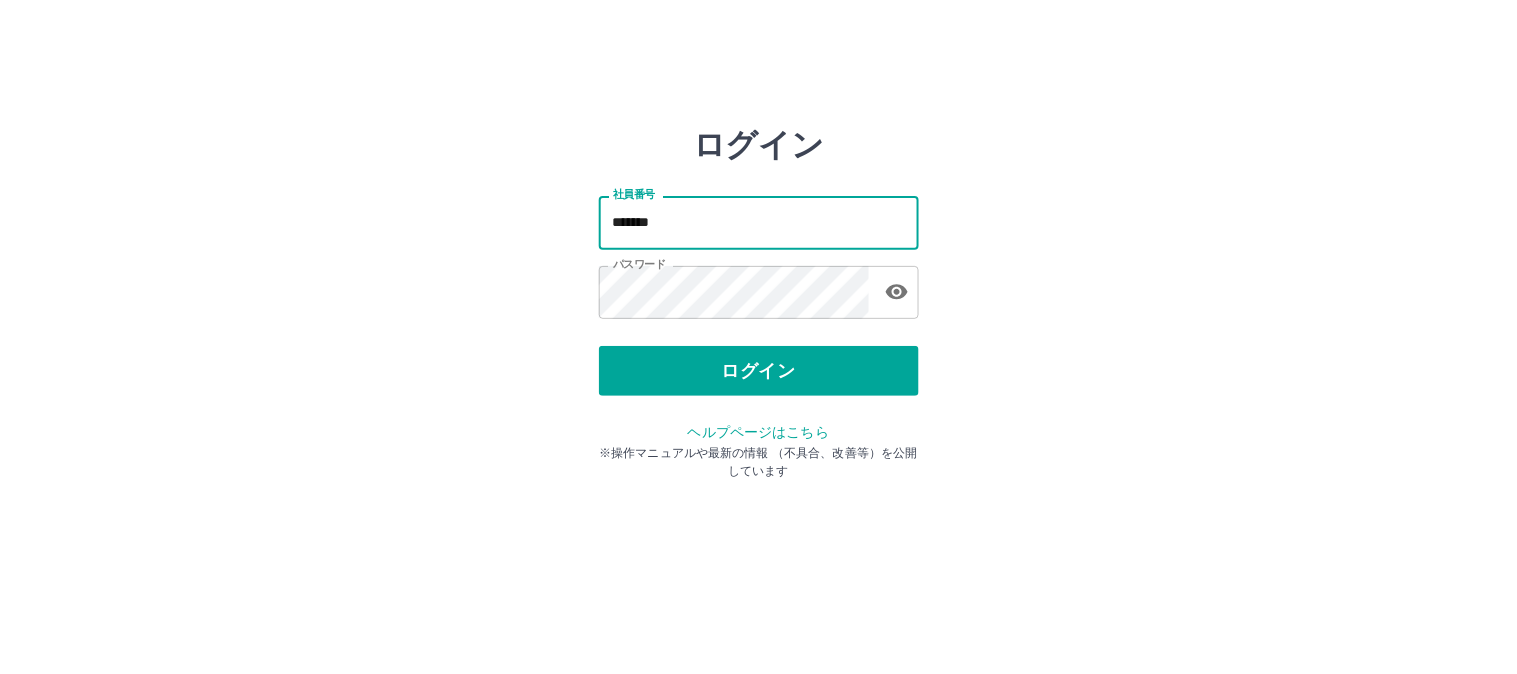 drag, startPoint x: 716, startPoint y: 223, endPoint x: 601, endPoint y: 230, distance: 115.212845 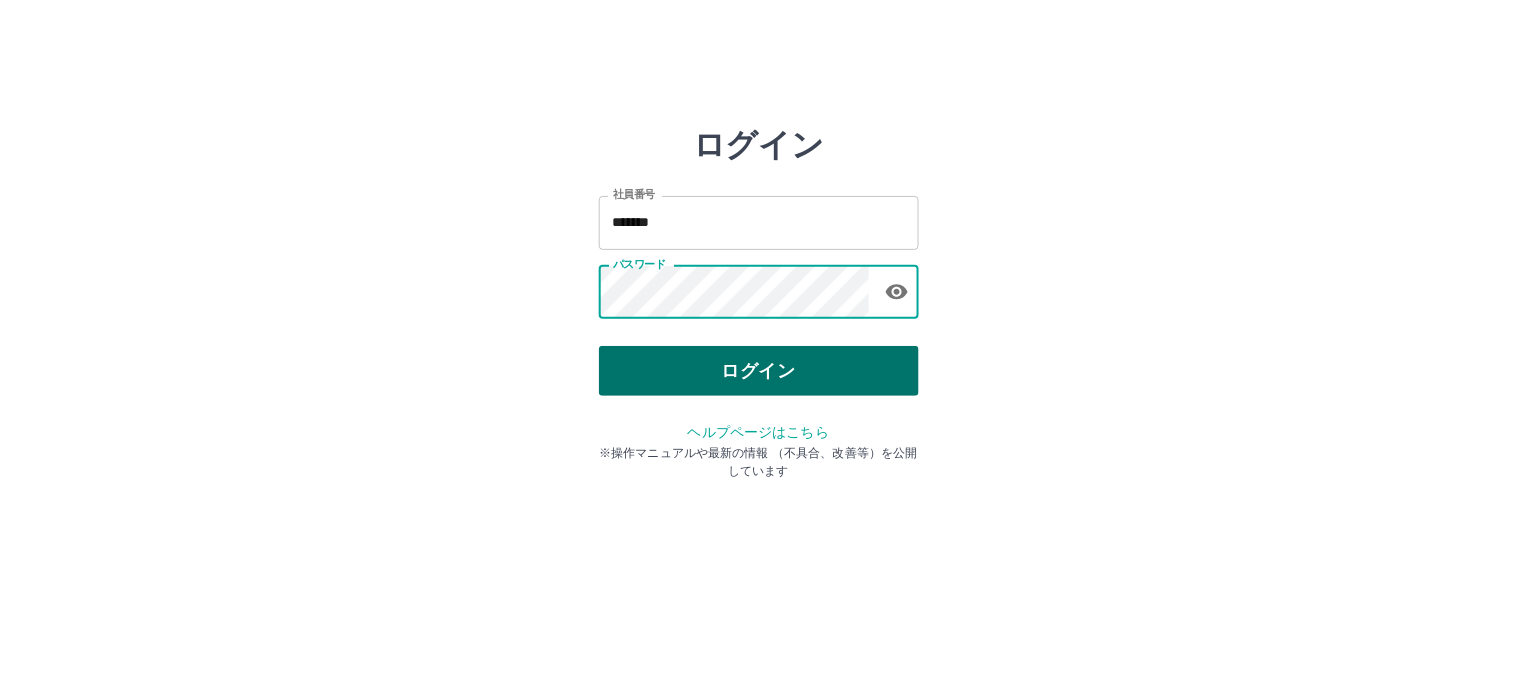 click on "ログイン" at bounding box center (759, 371) 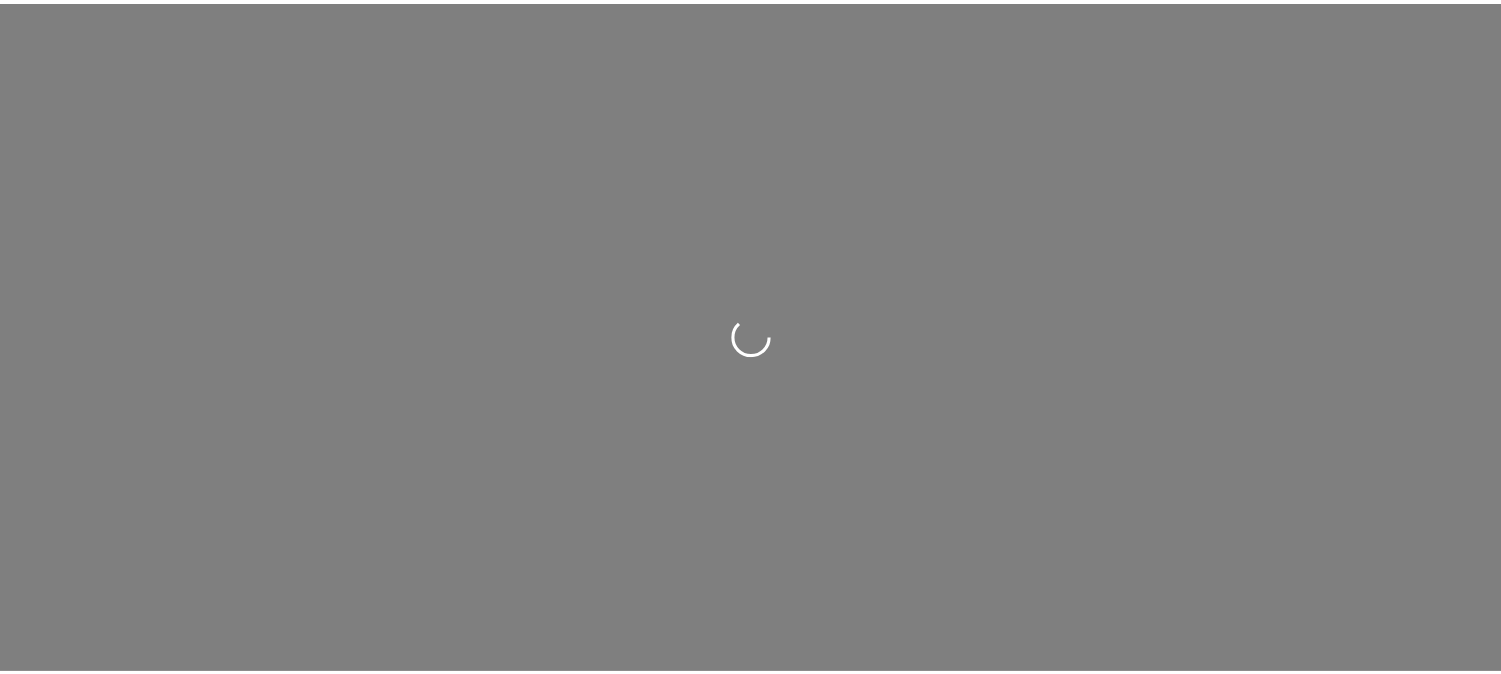 scroll, scrollTop: 0, scrollLeft: 0, axis: both 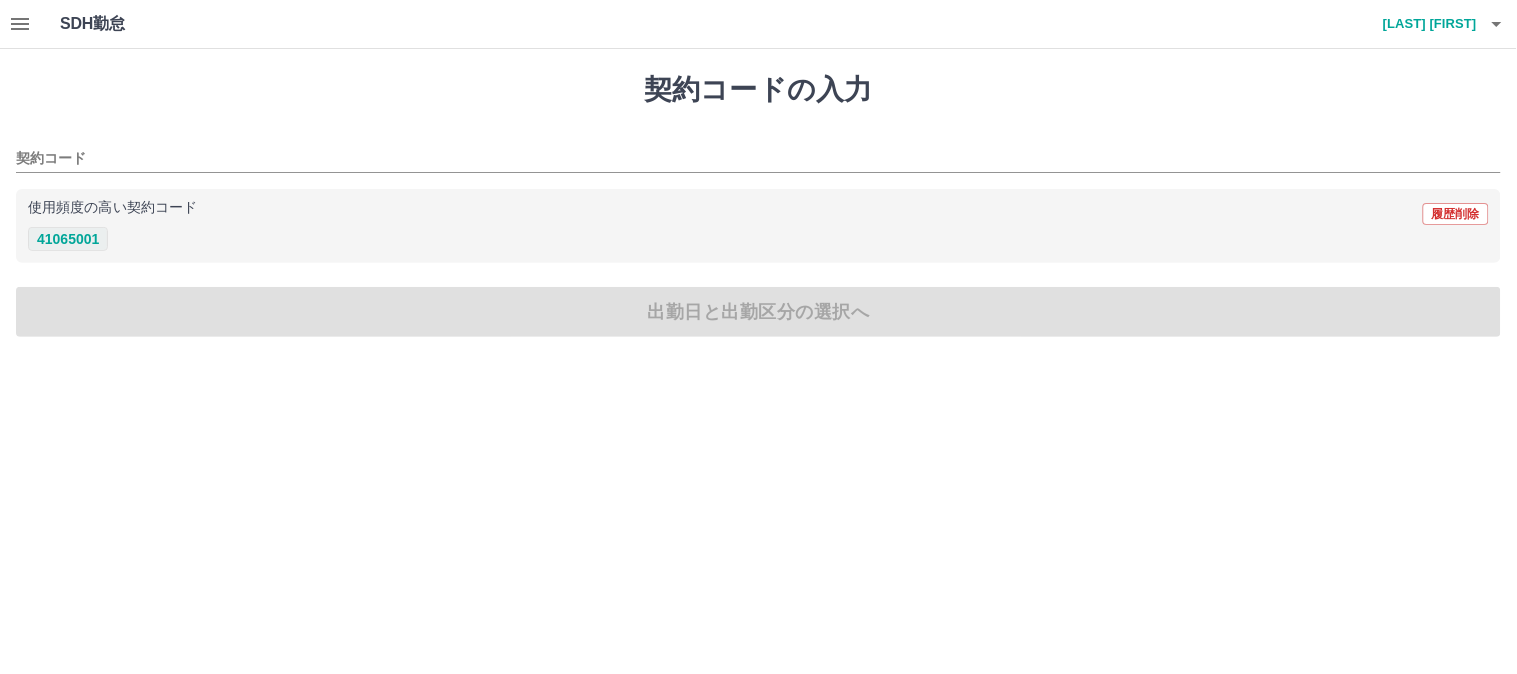 click on "41065001" at bounding box center [68, 239] 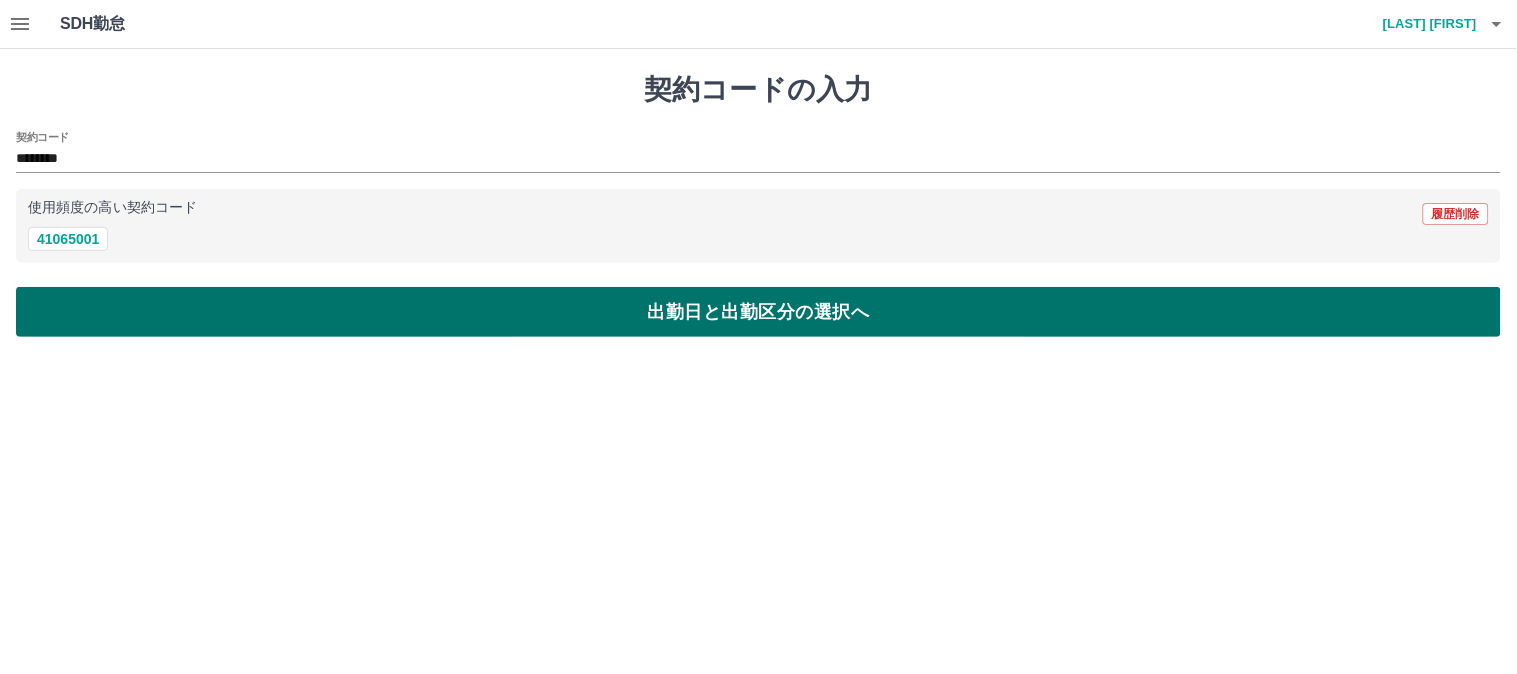 click on "出勤日と出勤区分の選択へ" at bounding box center (758, 312) 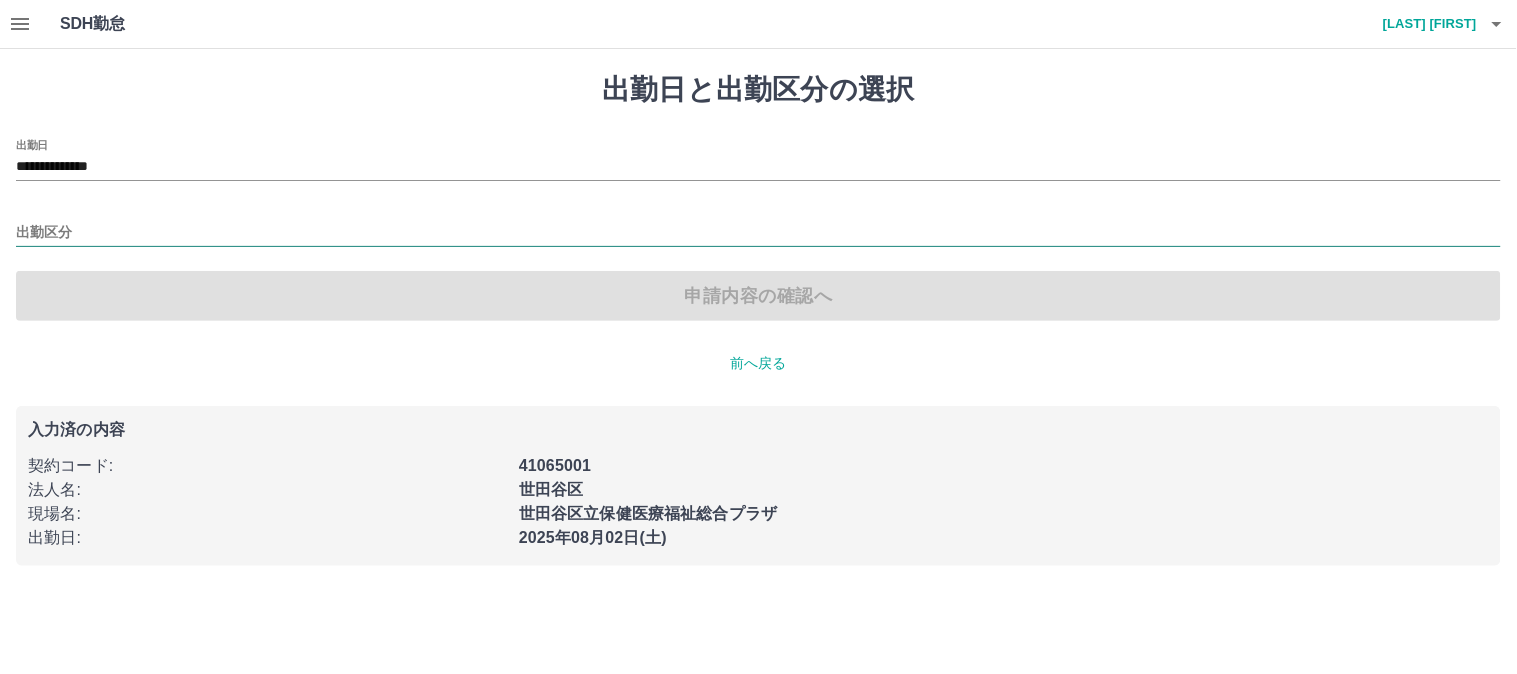 click on "出勤区分" at bounding box center [758, 233] 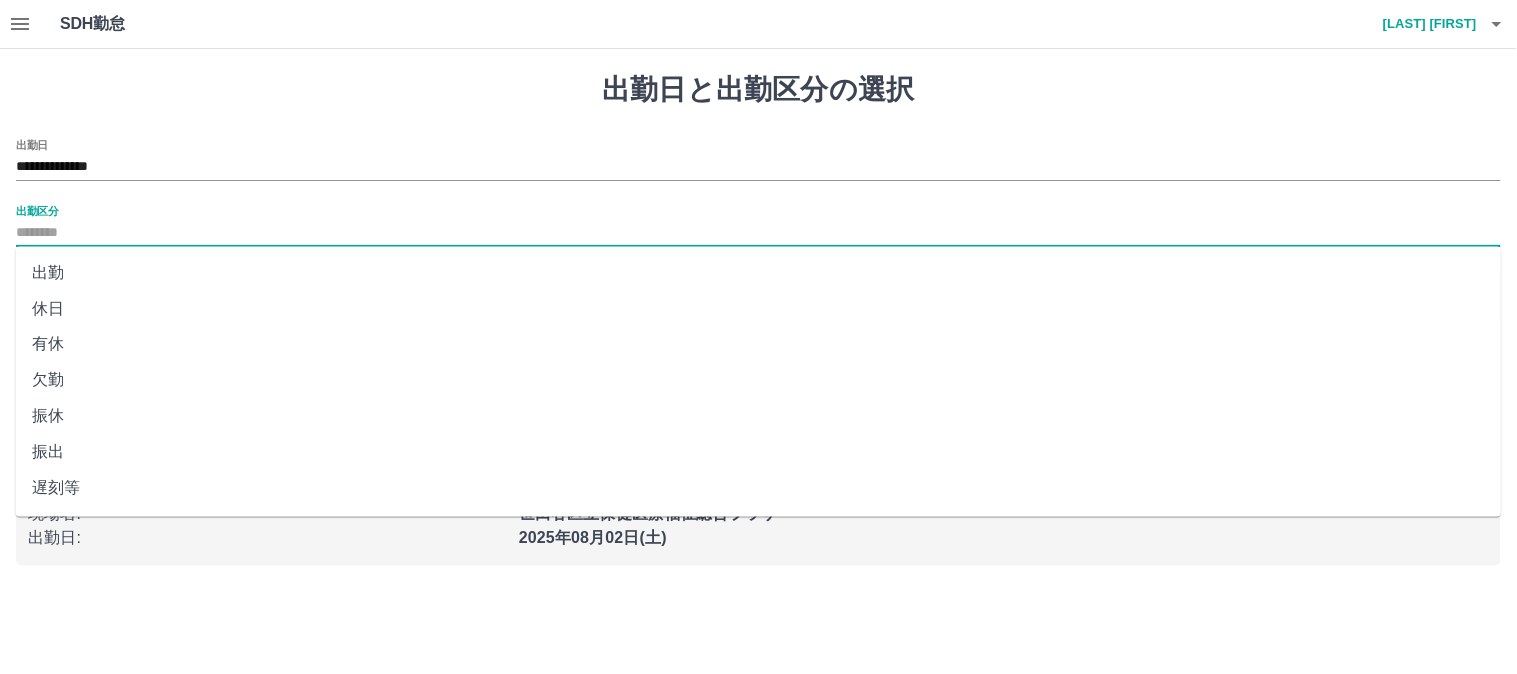 click on "出勤" at bounding box center [759, 273] 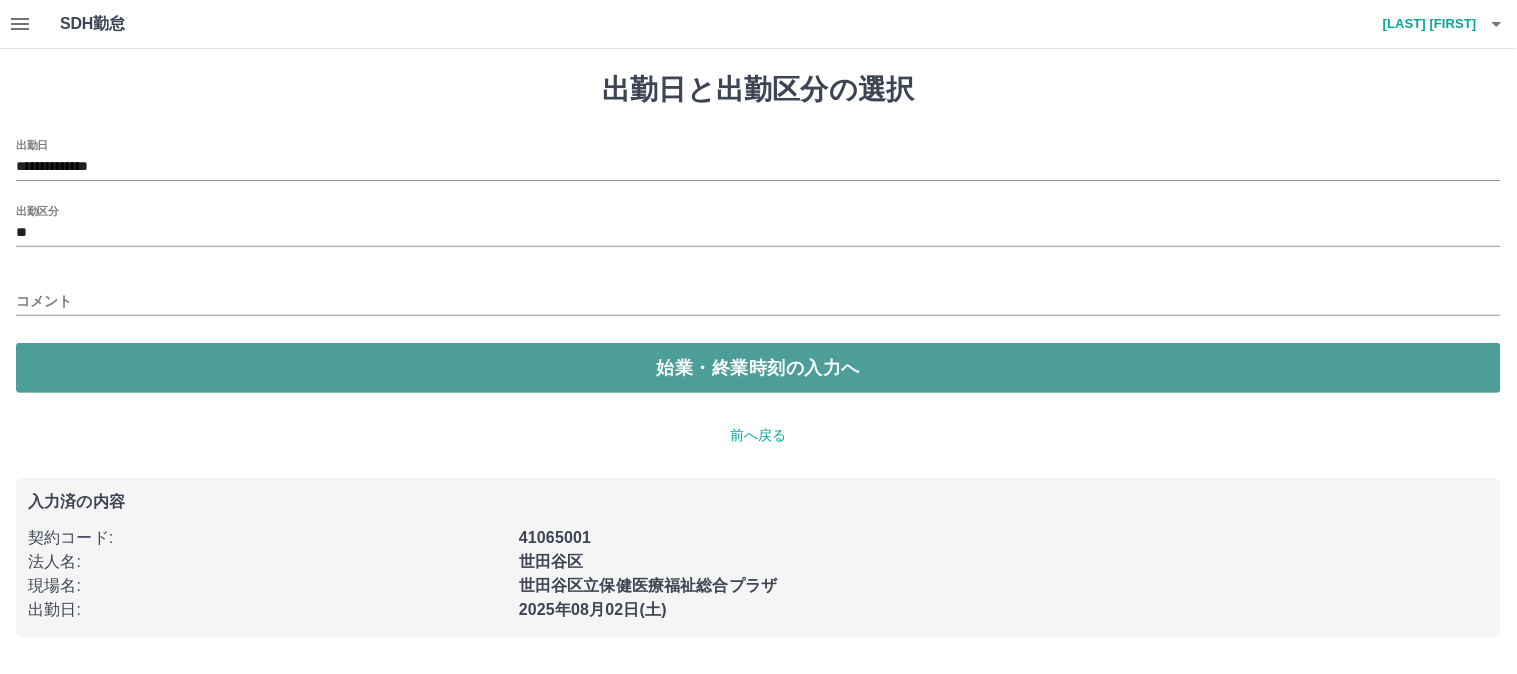 click on "始業・終業時刻の入力へ" at bounding box center (758, 368) 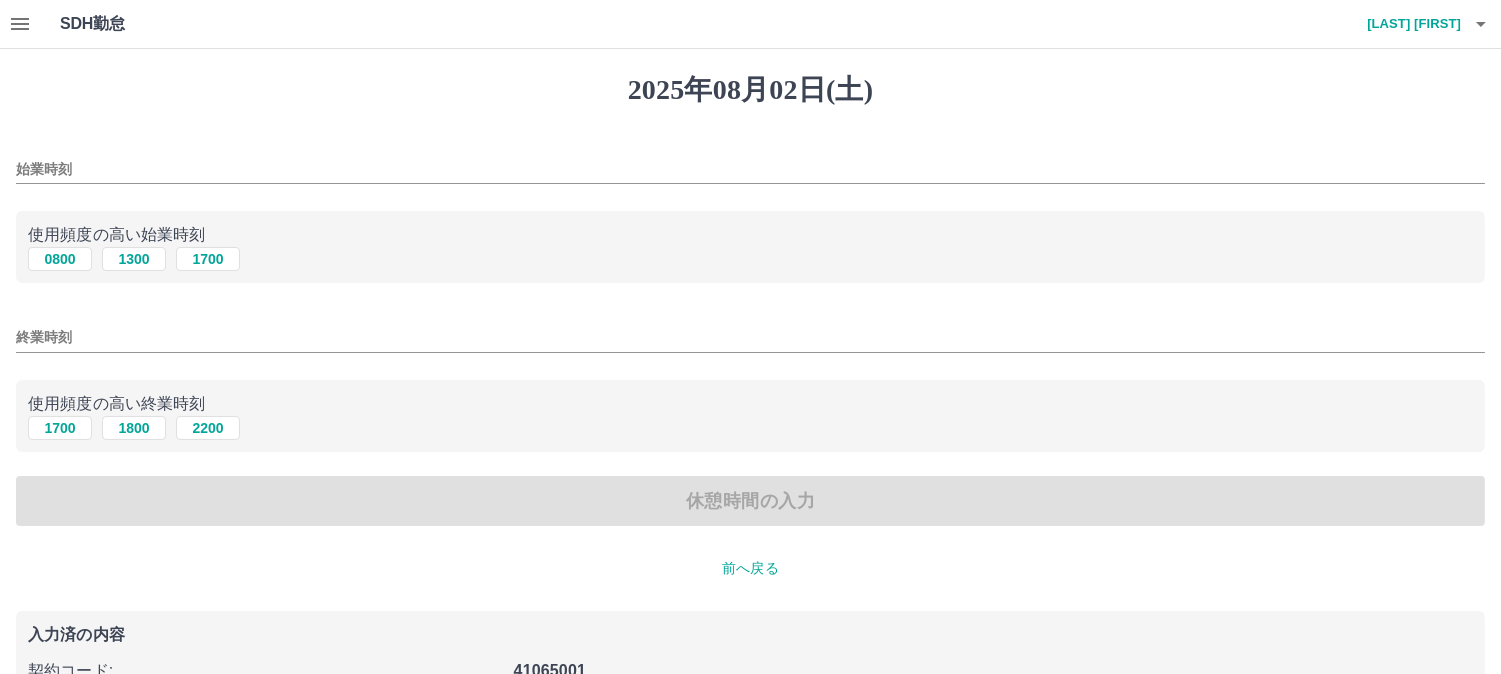 click on "始業時刻" at bounding box center (750, 169) 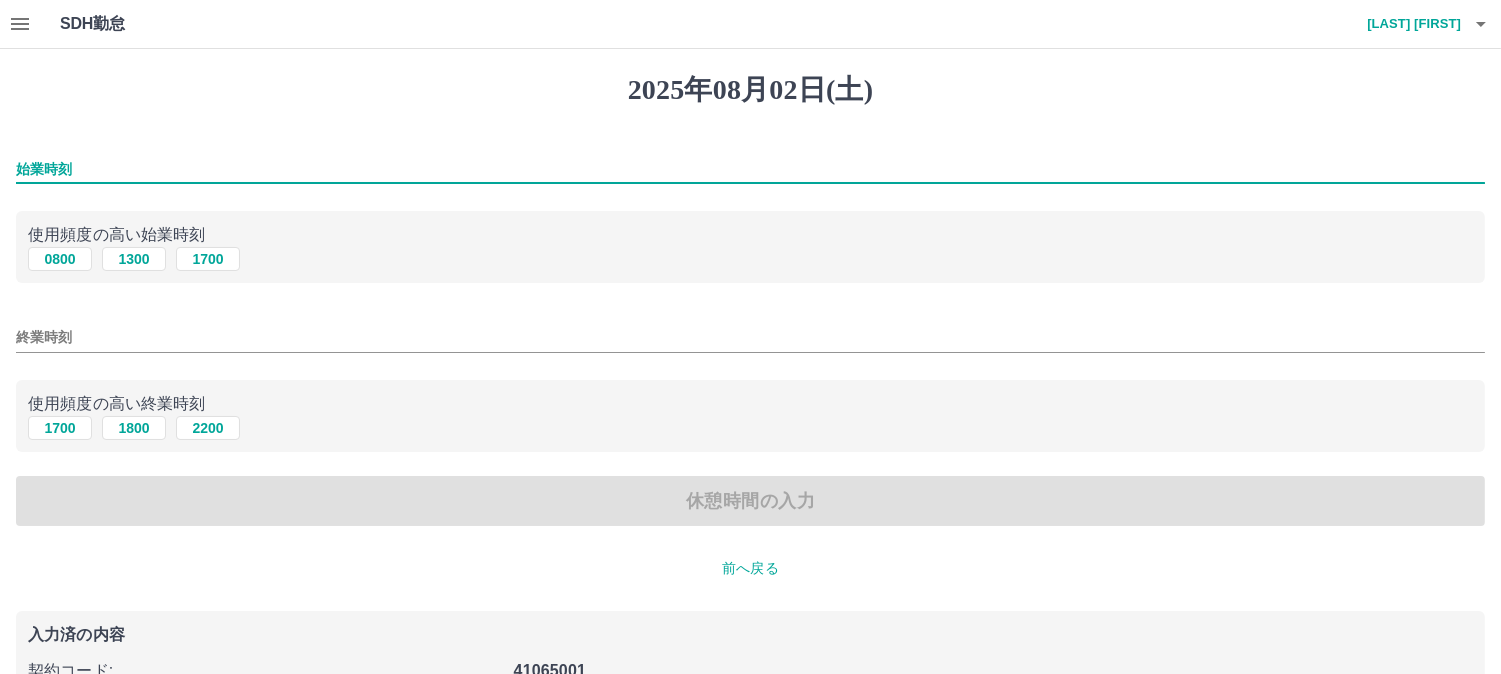 type on "****" 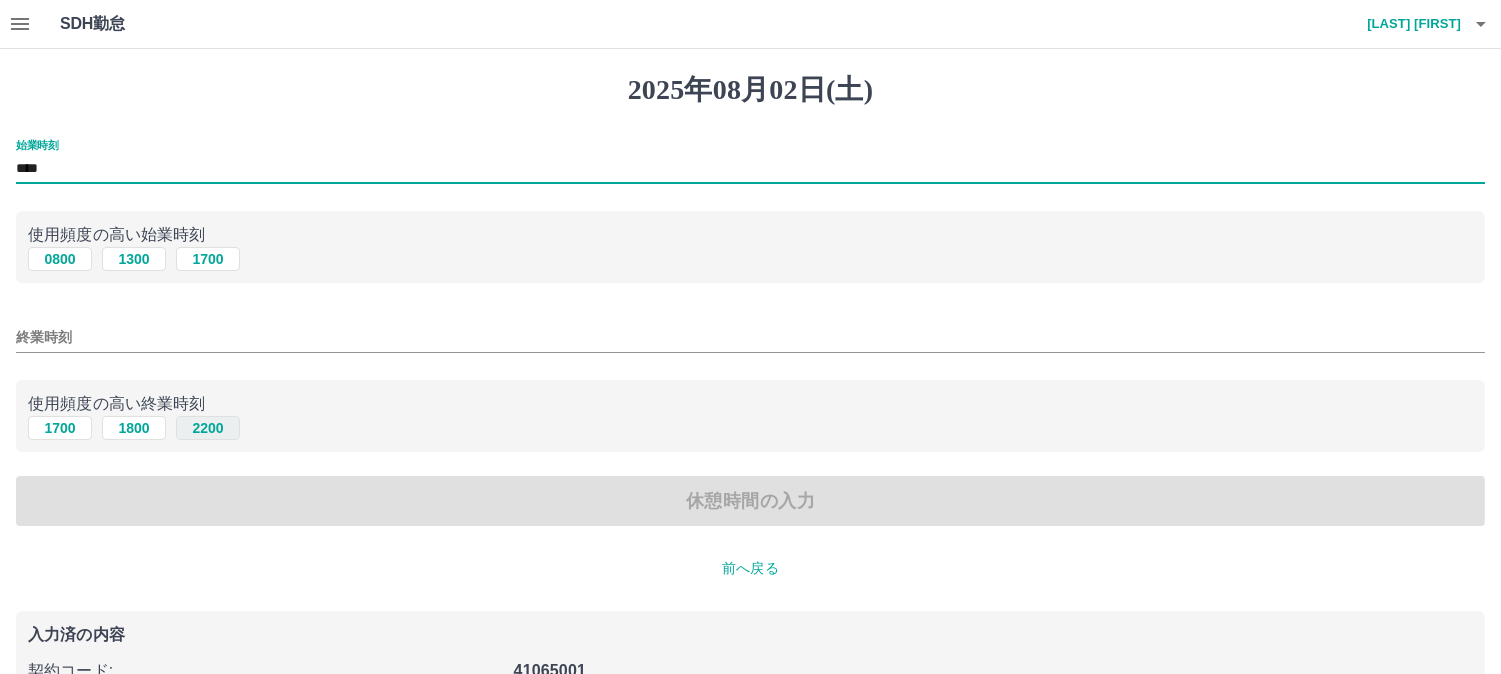 click on "2200" at bounding box center (208, 428) 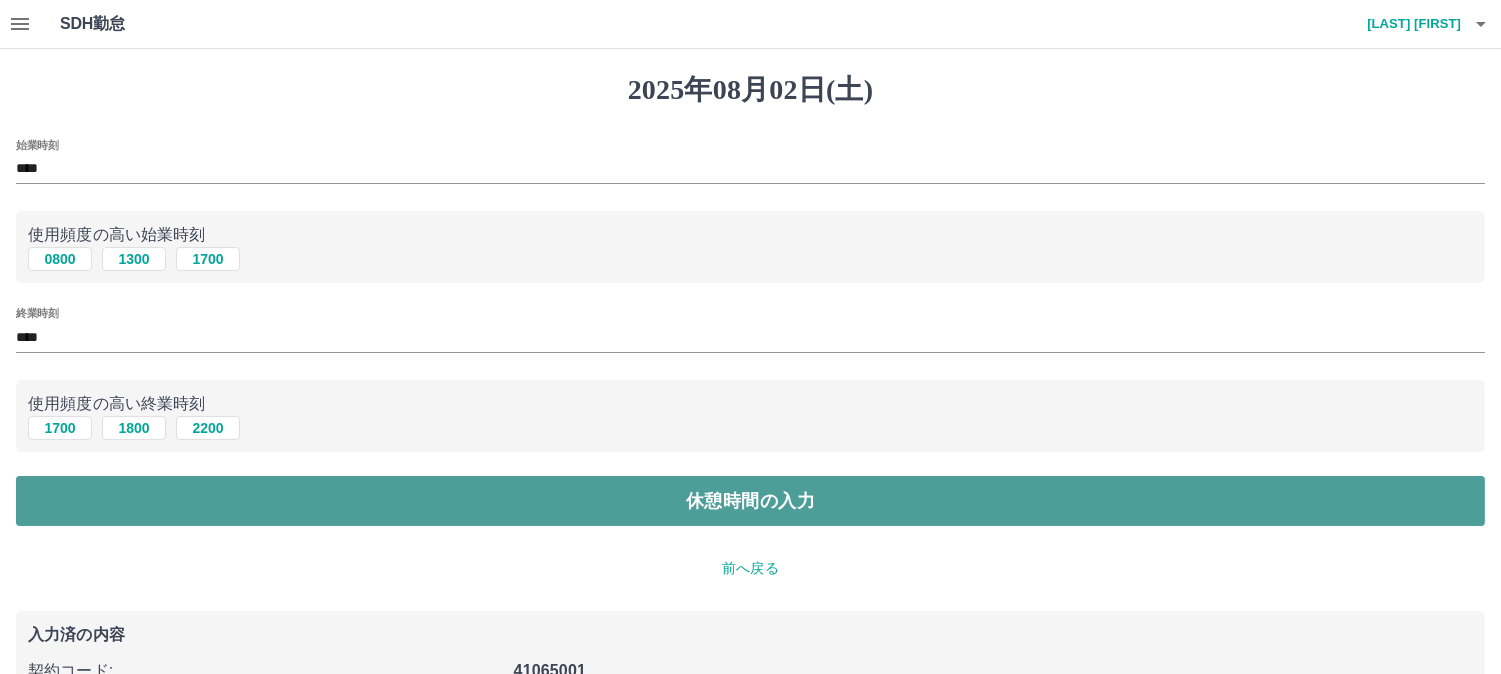 click on "休憩時間の入力" at bounding box center [750, 501] 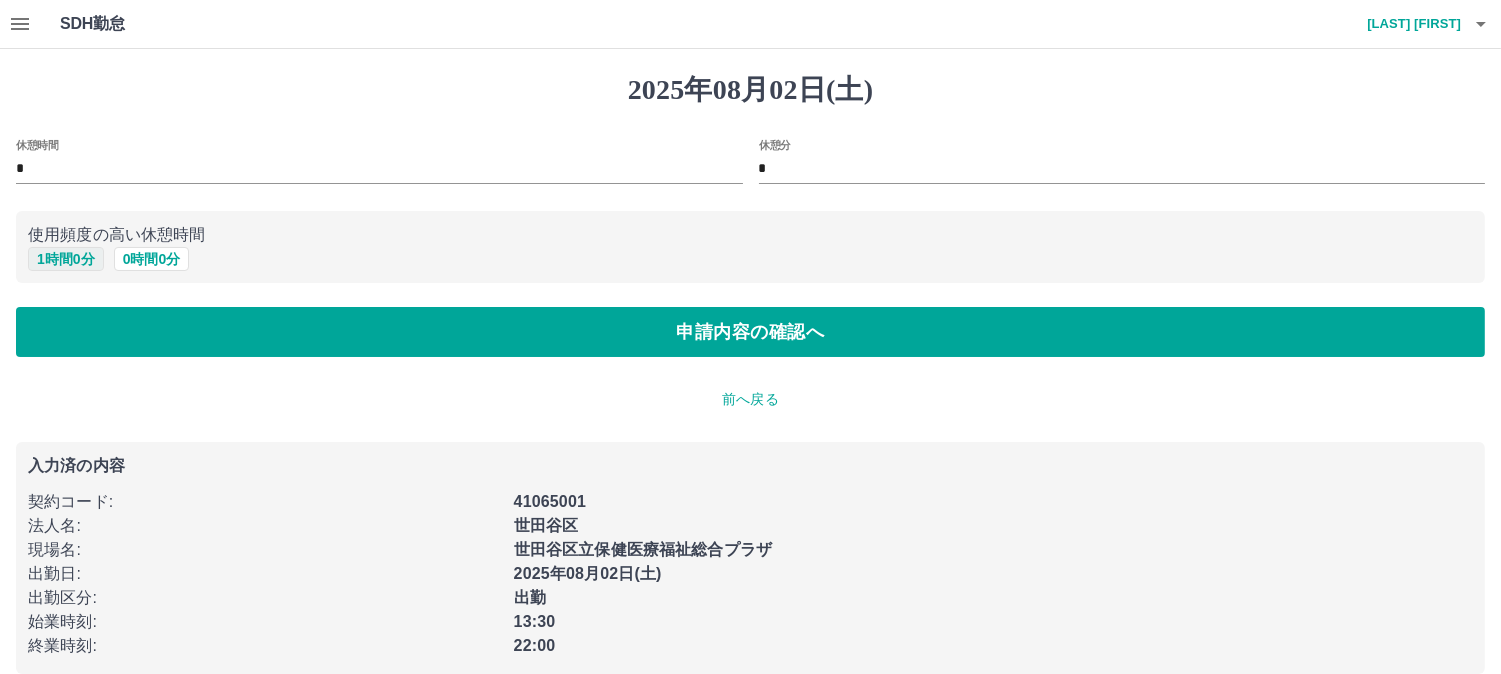 click on "1 時間 0 分" at bounding box center (66, 259) 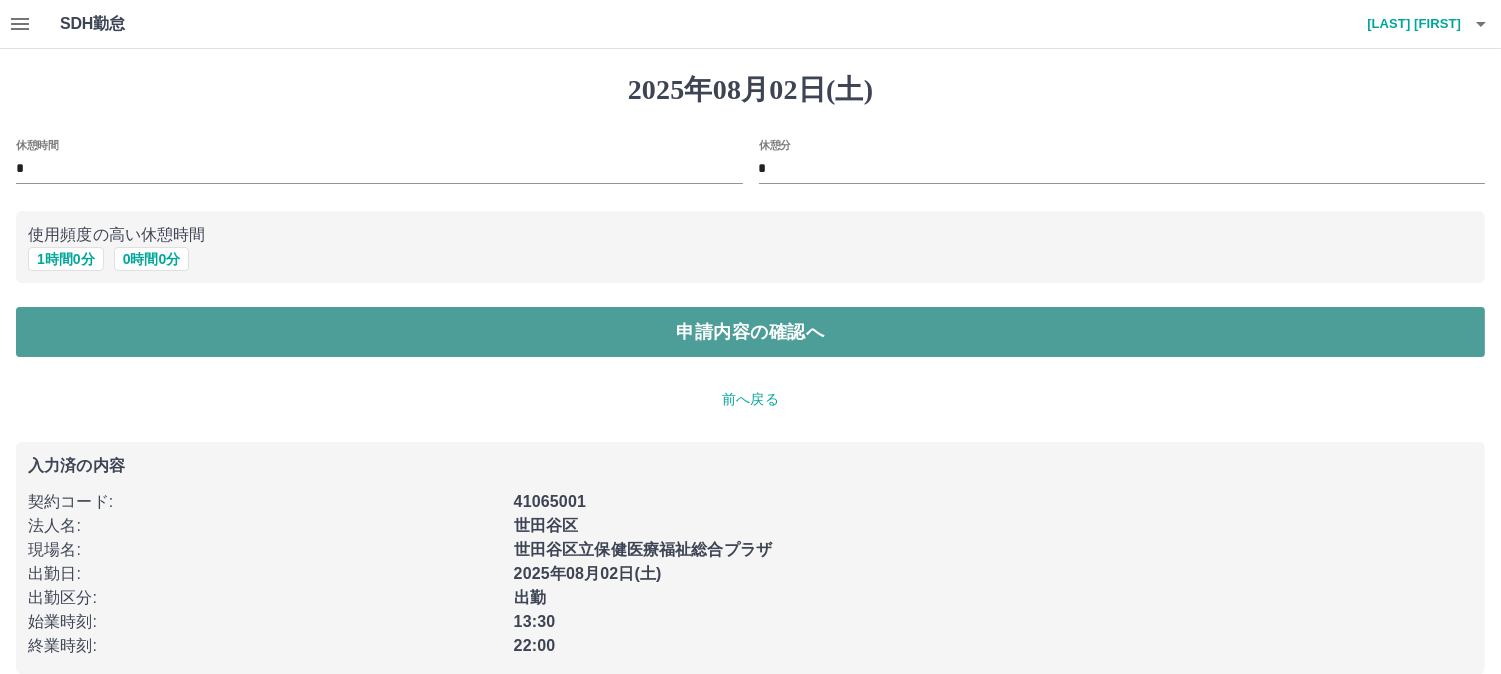 click on "申請内容の確認へ" at bounding box center [750, 332] 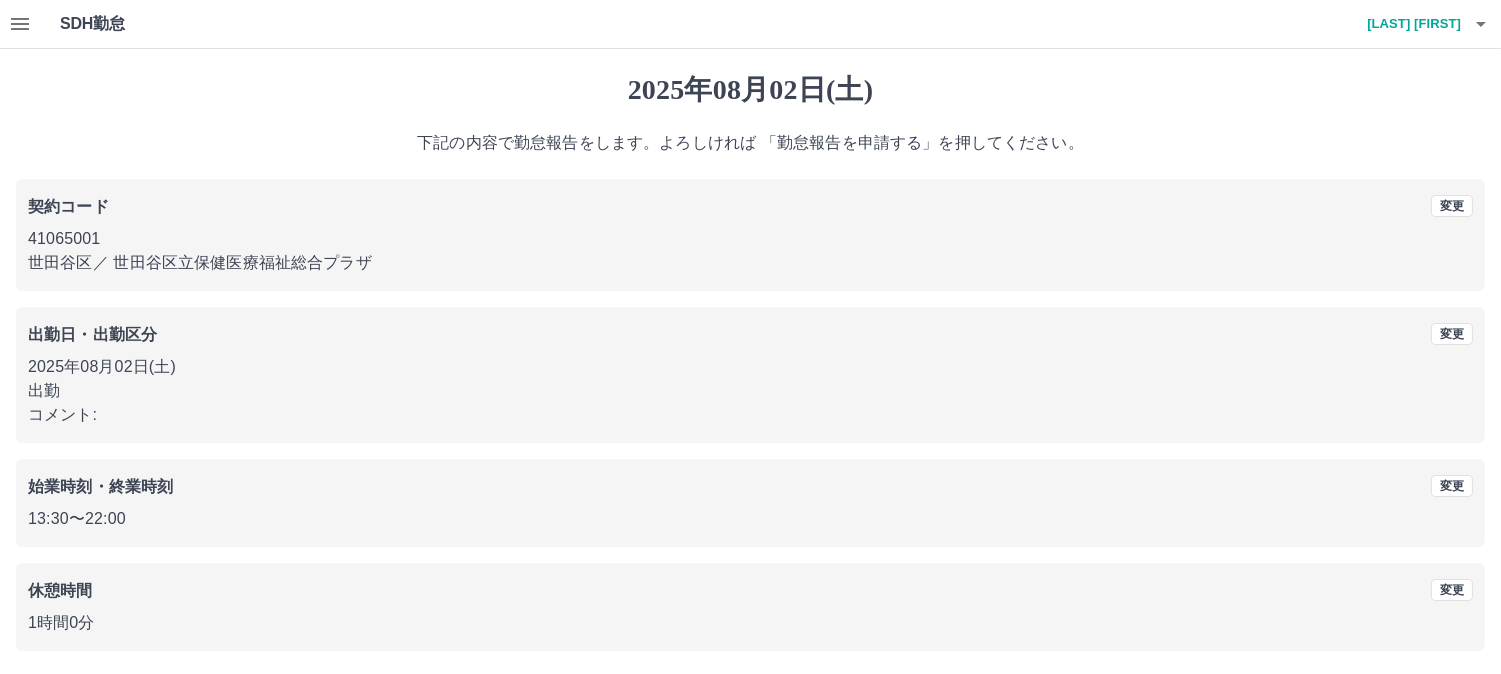 scroll, scrollTop: 74, scrollLeft: 0, axis: vertical 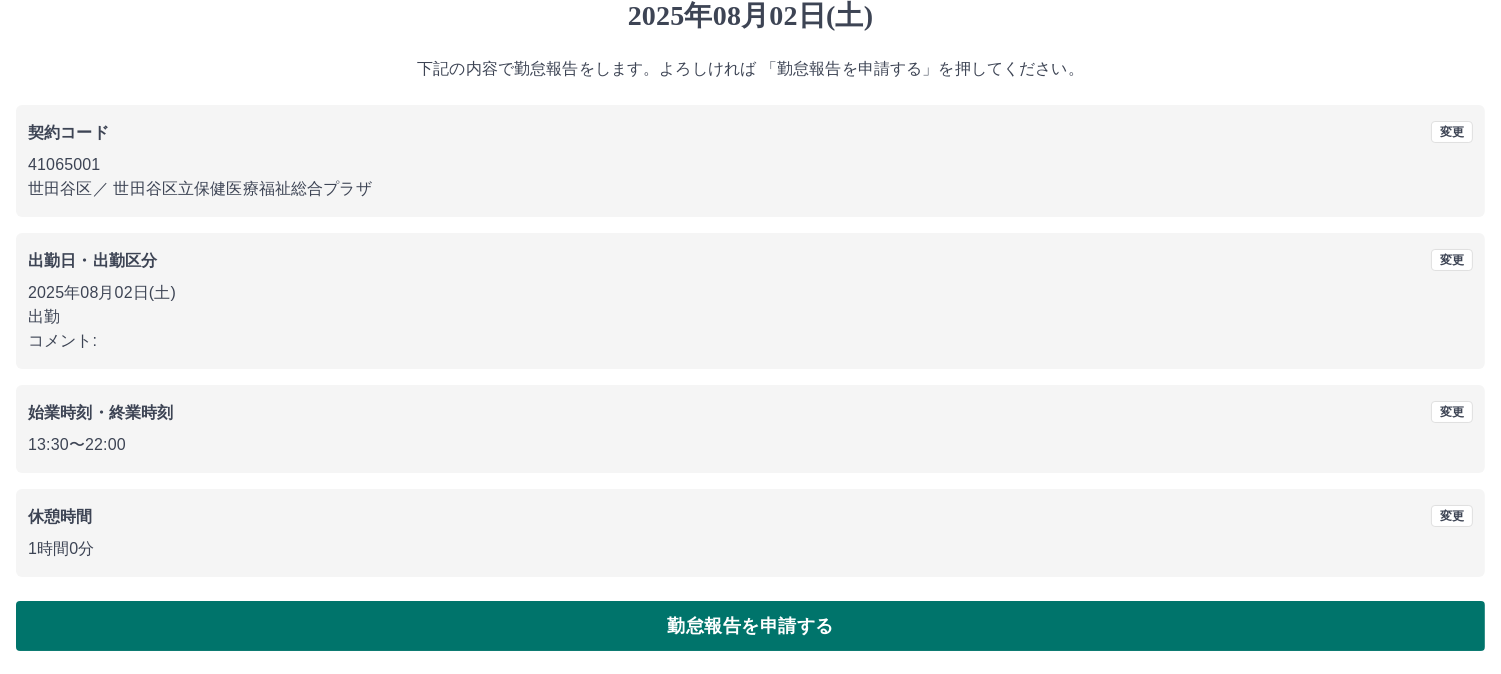 click on "勤怠報告を申請する" at bounding box center [750, 626] 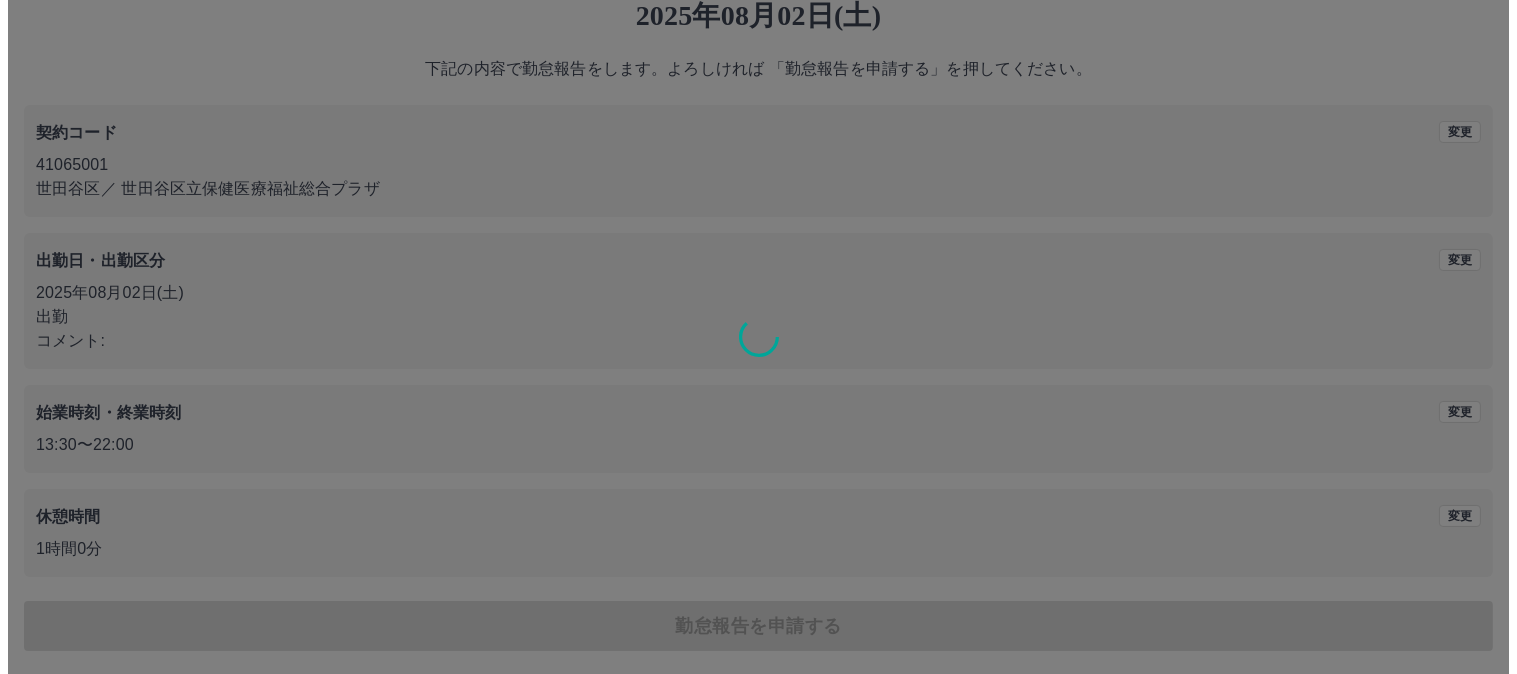 scroll, scrollTop: 0, scrollLeft: 0, axis: both 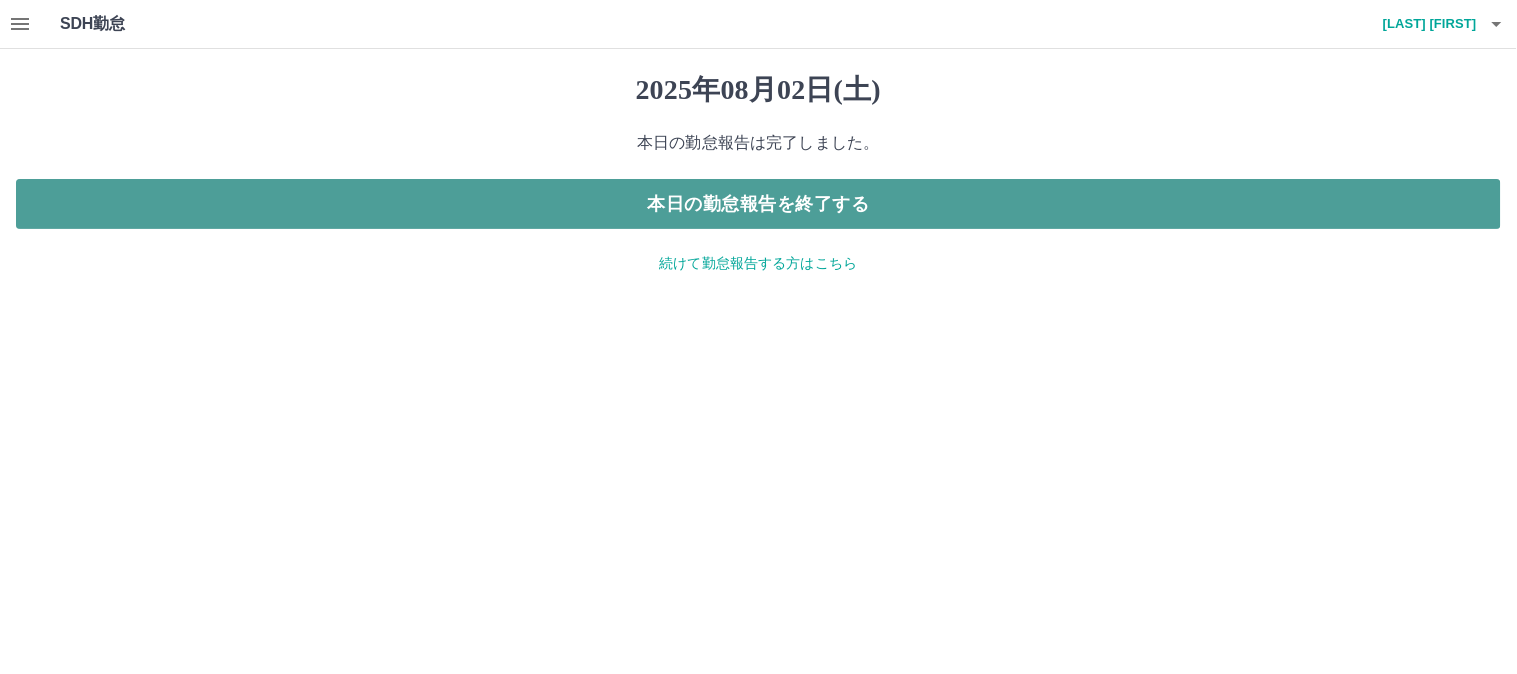 click on "本日の勤怠報告を終了する" at bounding box center [758, 204] 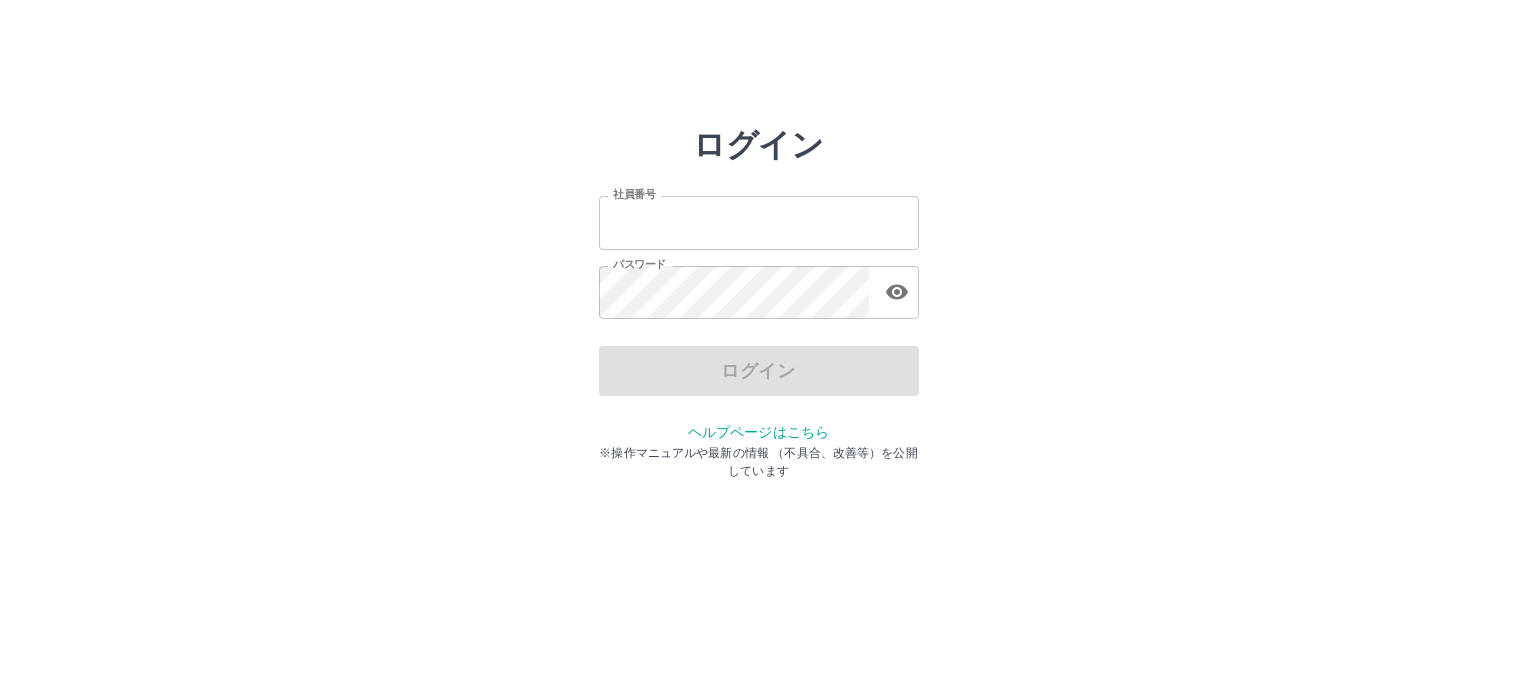 scroll, scrollTop: 0, scrollLeft: 0, axis: both 